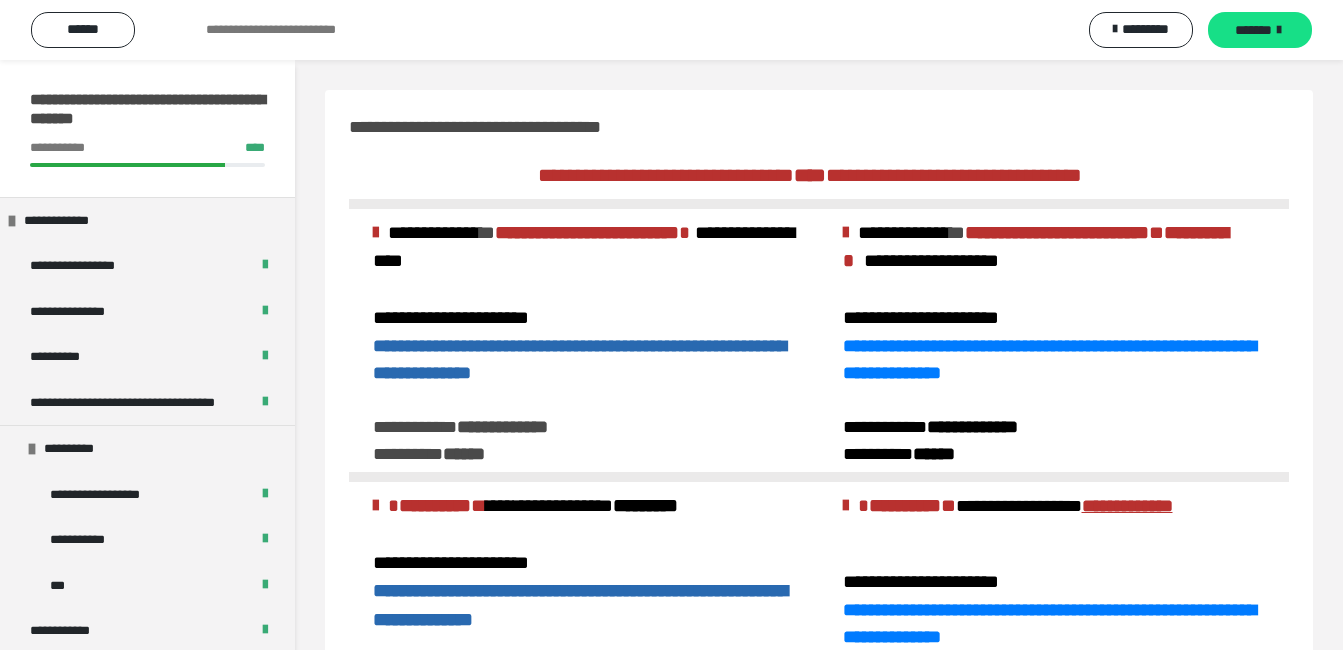 scroll, scrollTop: 0, scrollLeft: 0, axis: both 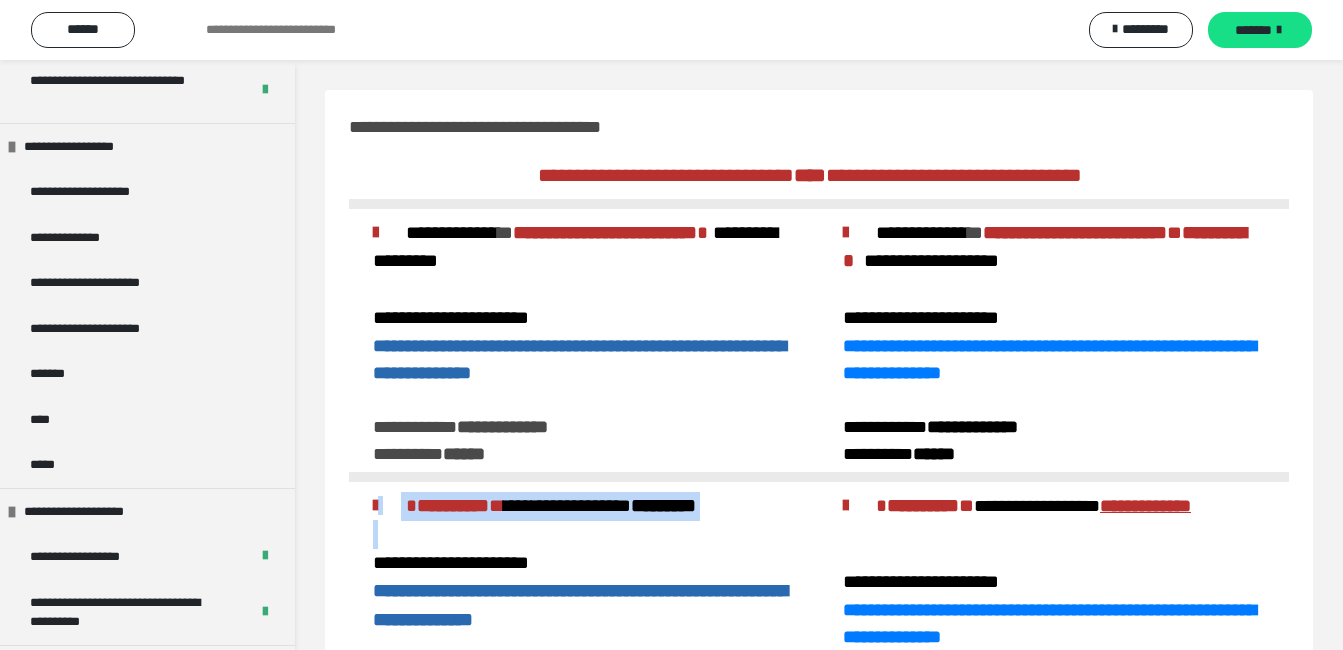 drag, startPoint x: 348, startPoint y: 502, endPoint x: 353, endPoint y: 549, distance: 47.26521 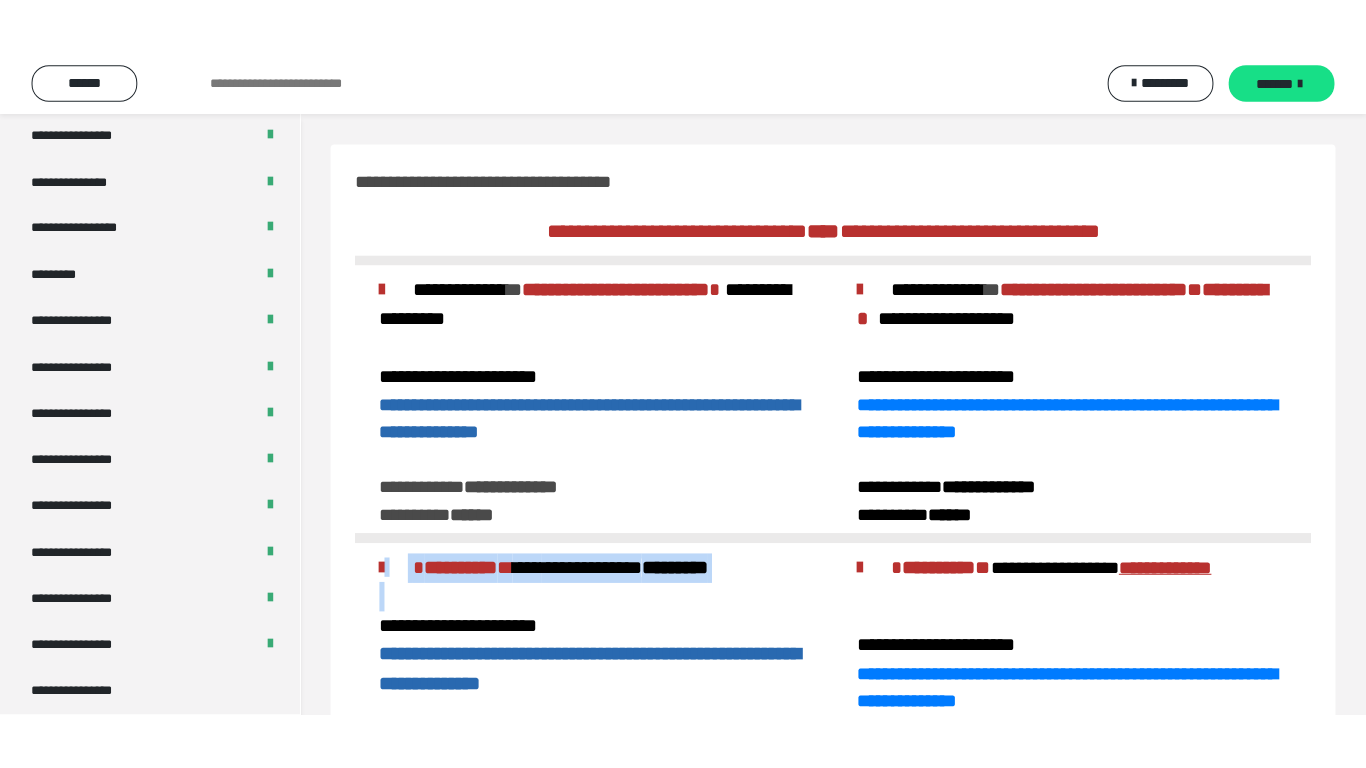 scroll, scrollTop: 2657, scrollLeft: 0, axis: vertical 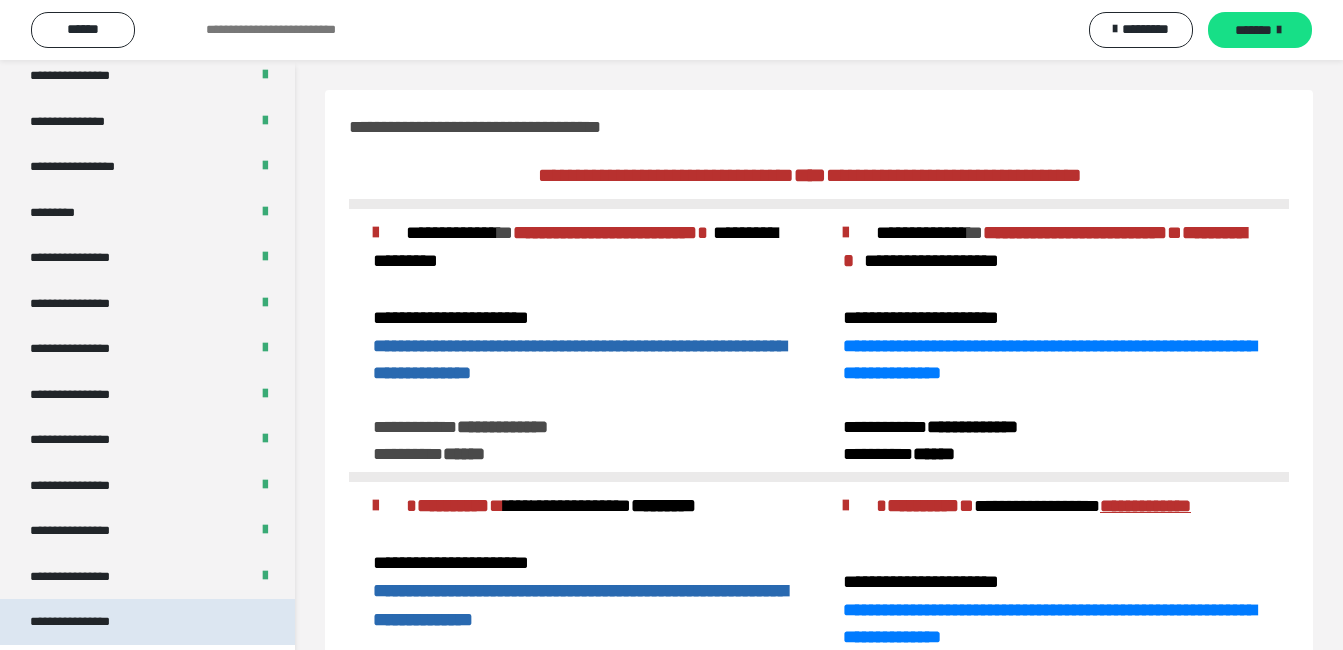 click on "**********" at bounding box center (87, 622) 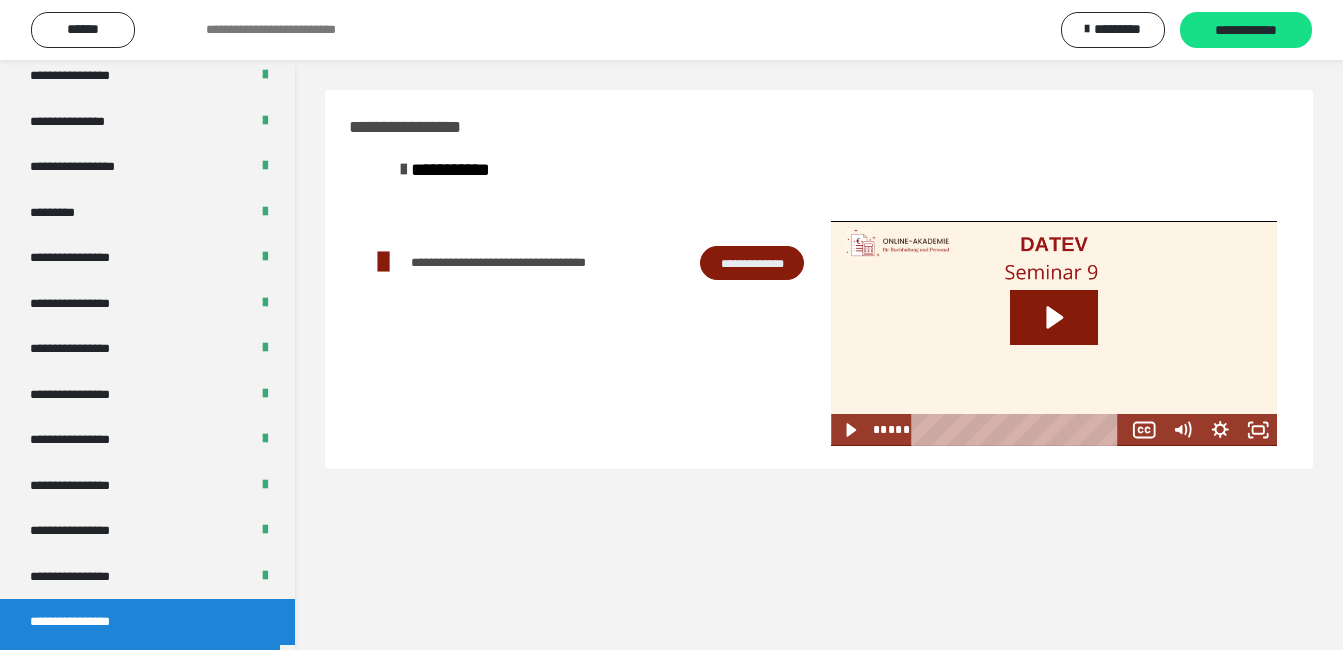 click on "**********" at bounding box center (819, 385) 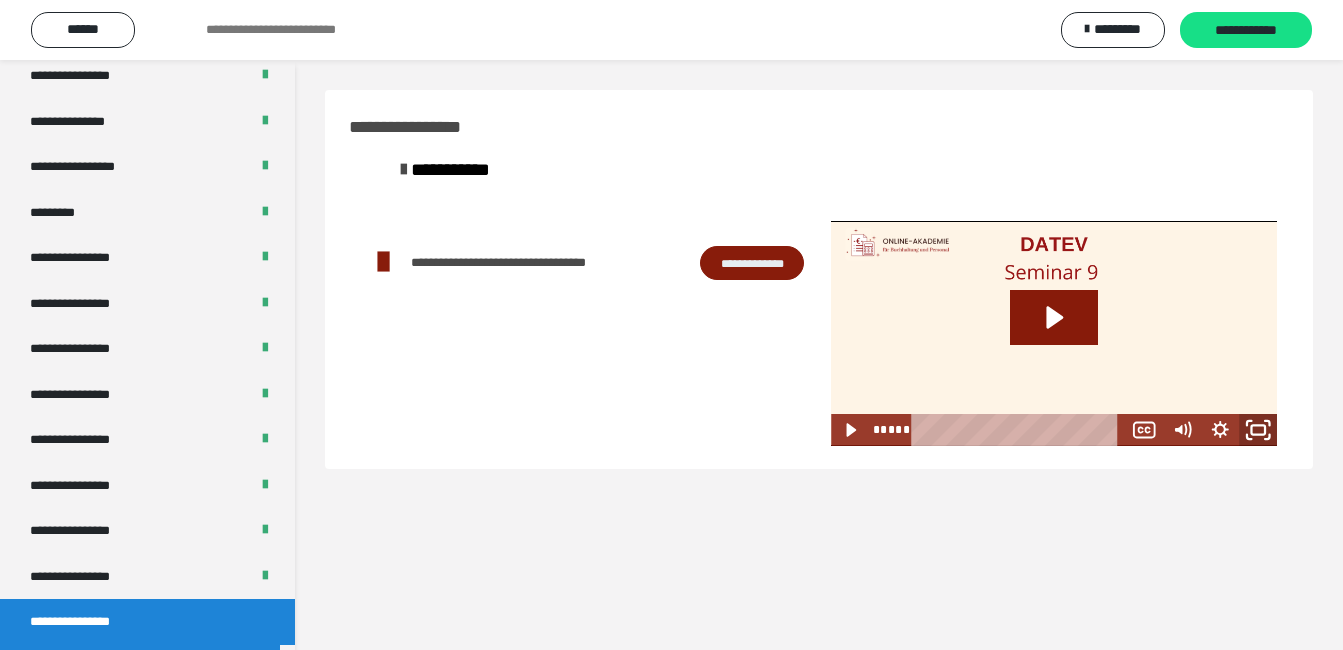 click 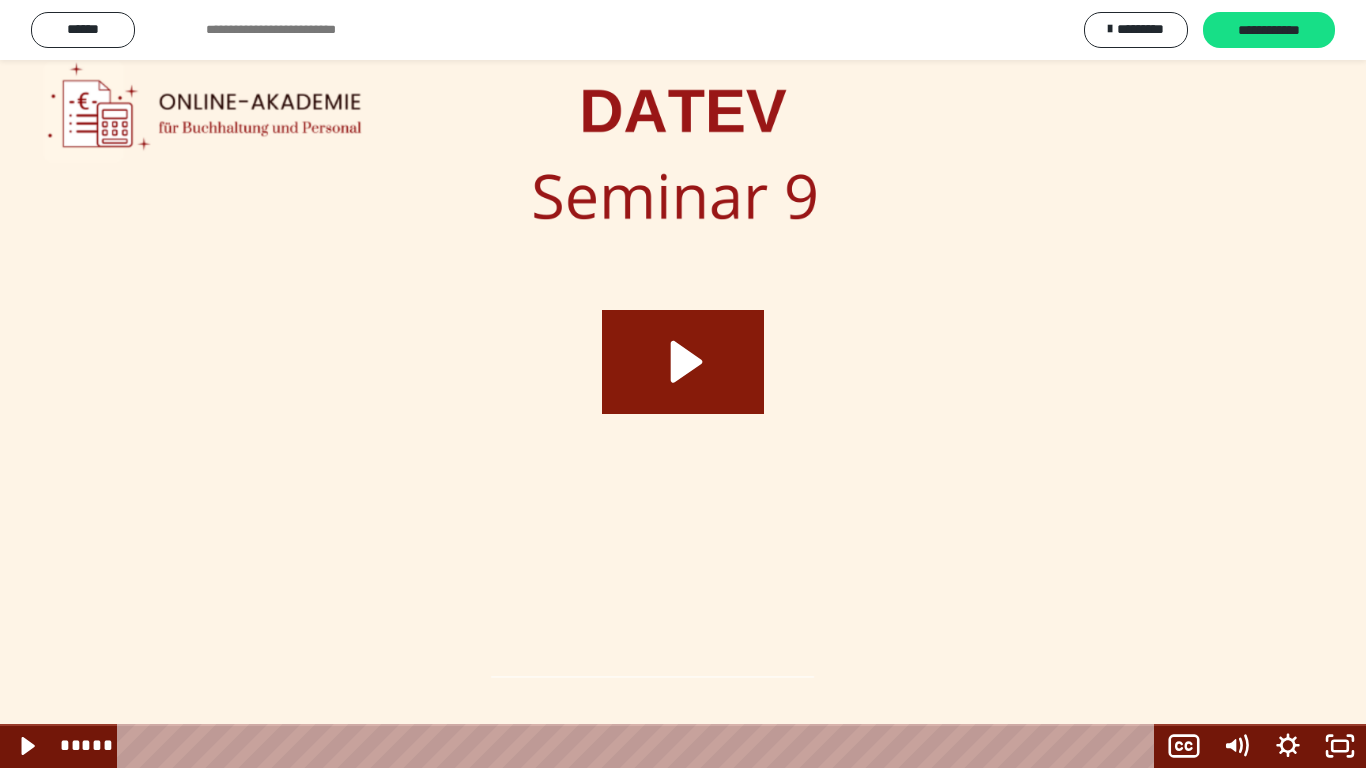 click 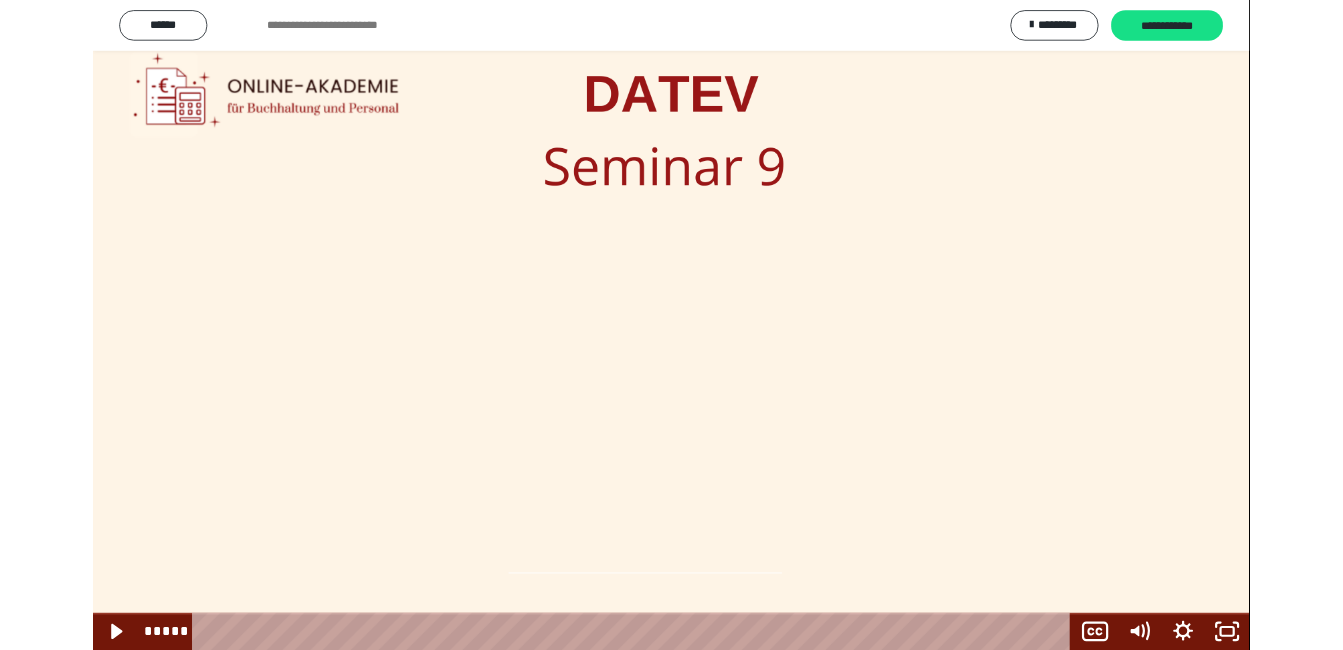 scroll, scrollTop: 2586, scrollLeft: 0, axis: vertical 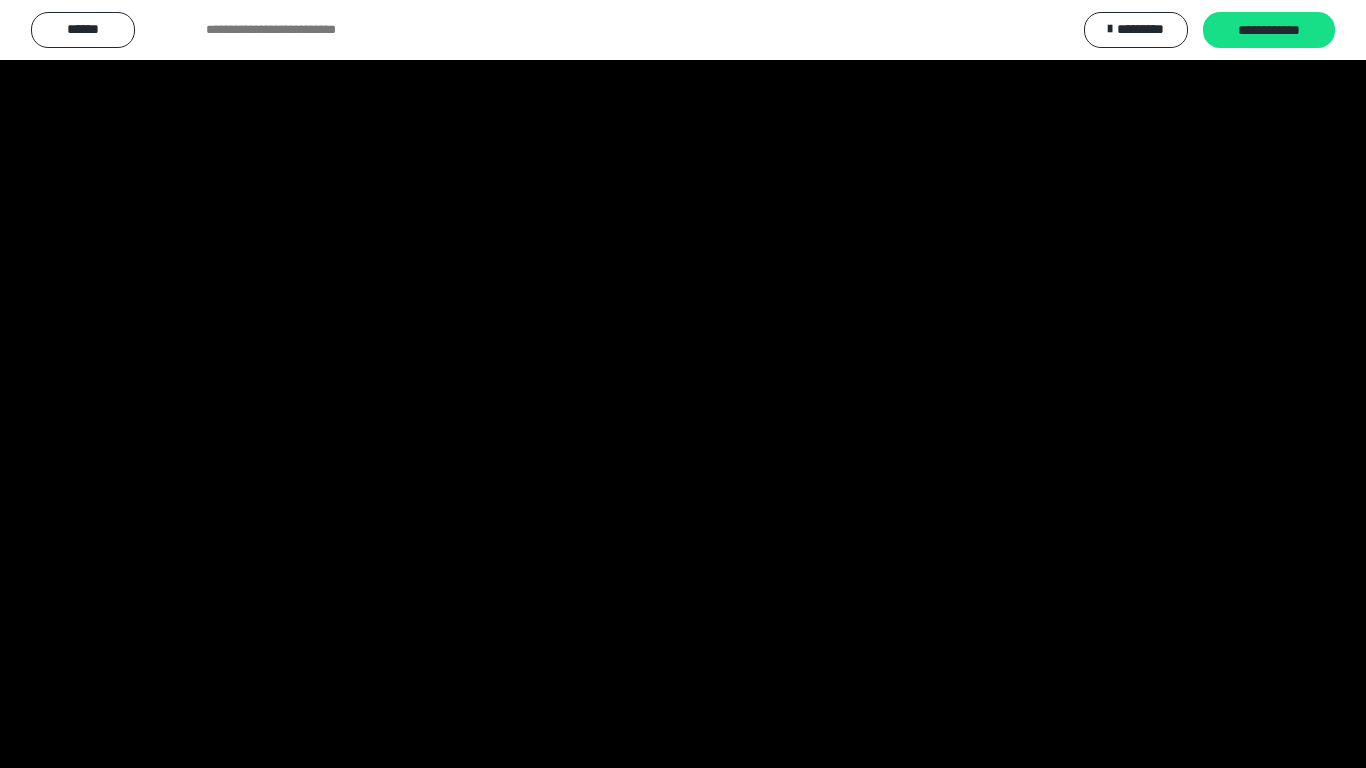 type 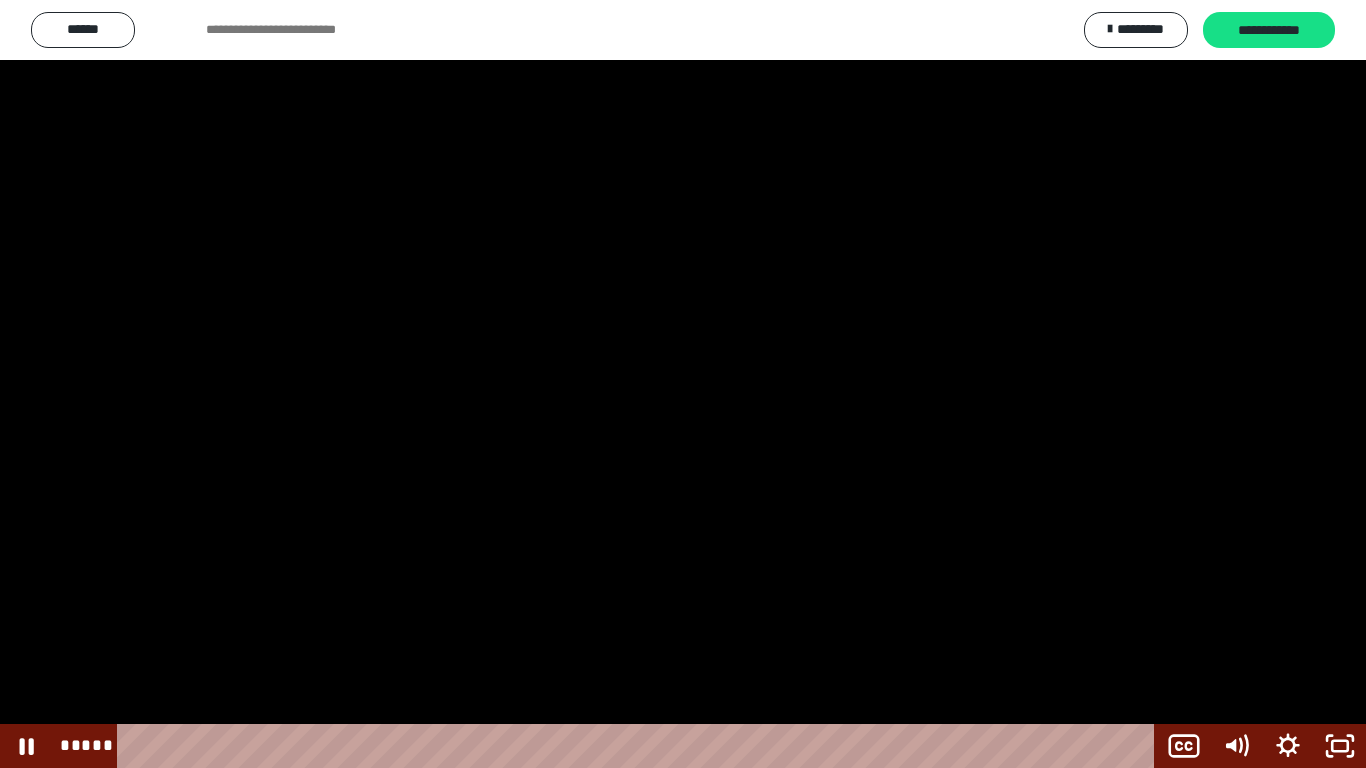 click at bounding box center (683, 384) 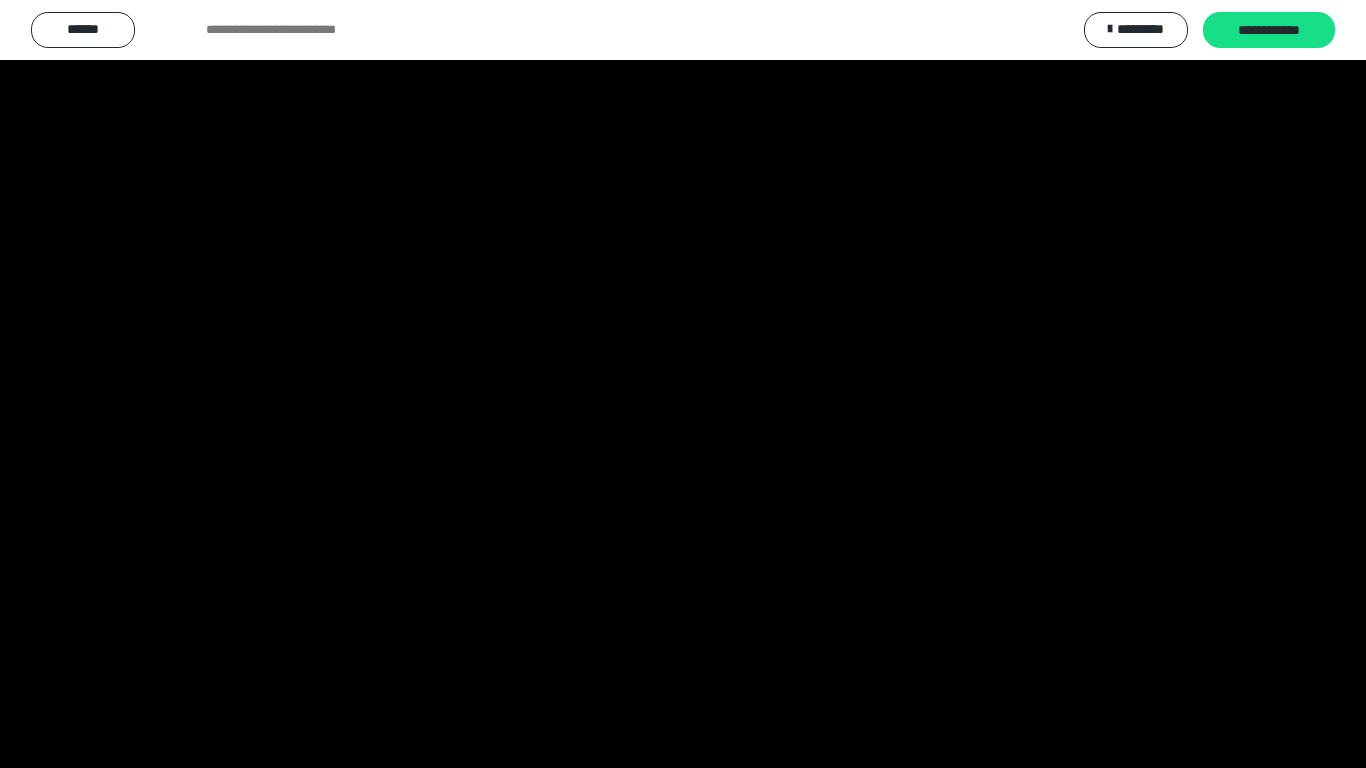 click at bounding box center [0, 0] 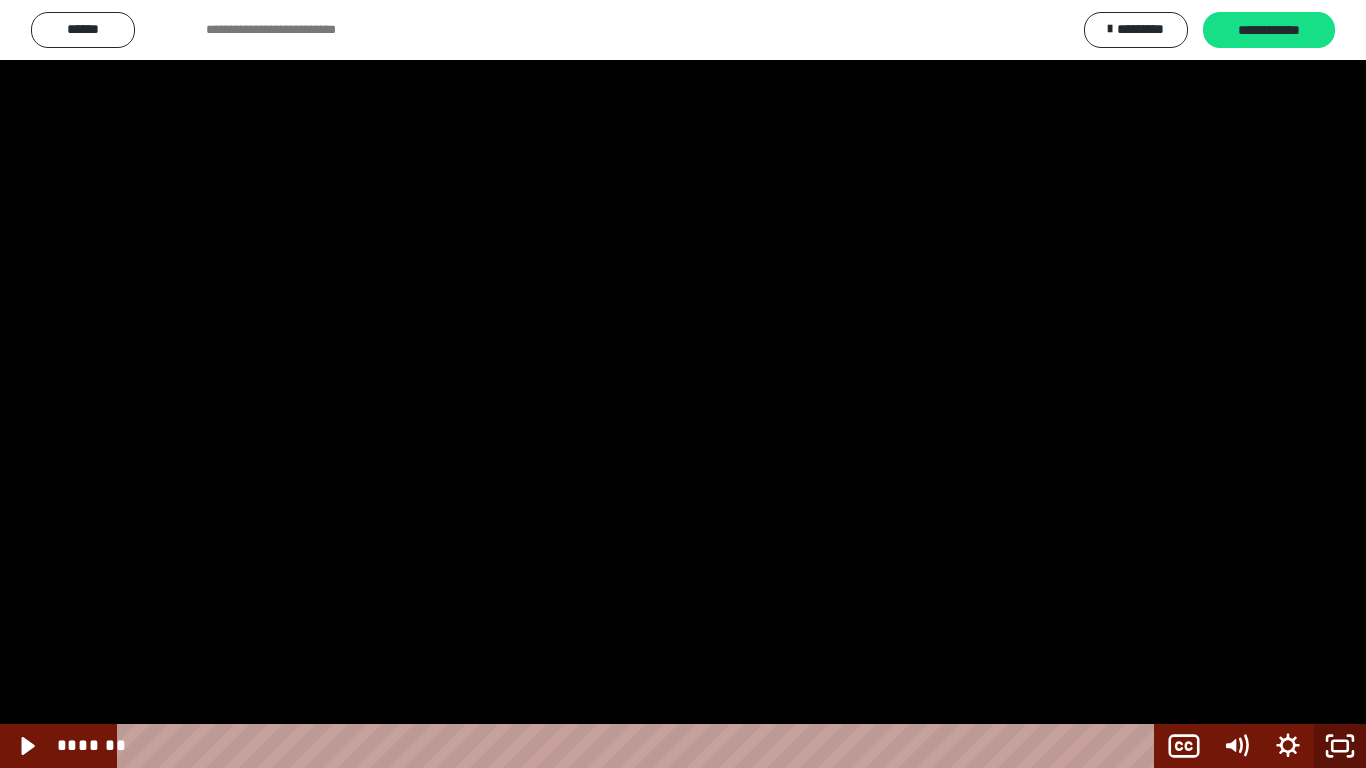 click 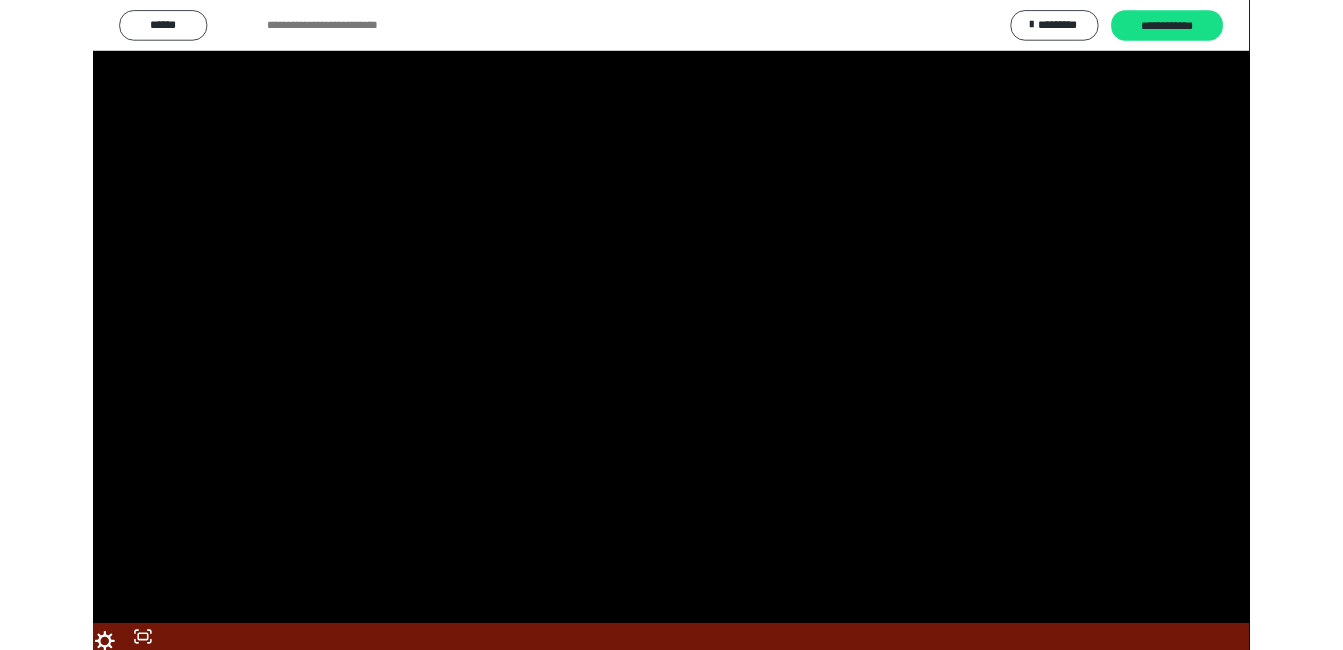 scroll, scrollTop: 2657, scrollLeft: 0, axis: vertical 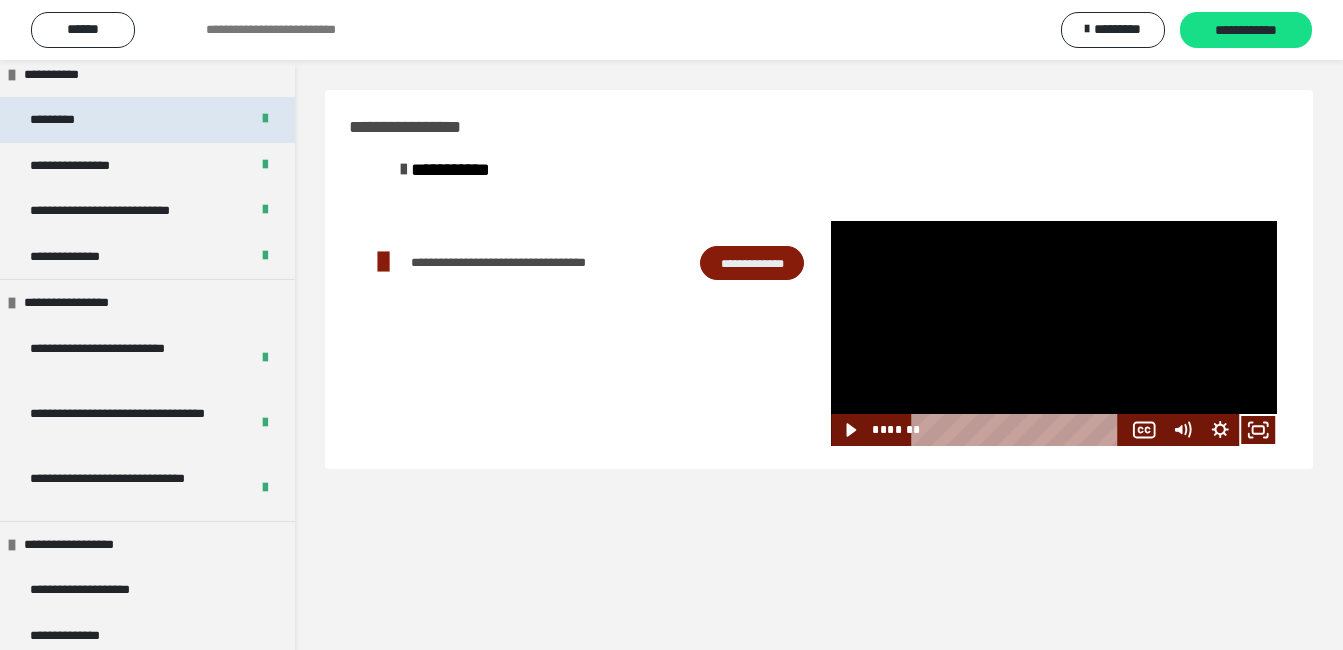 click on "*********" at bounding box center [65, 120] 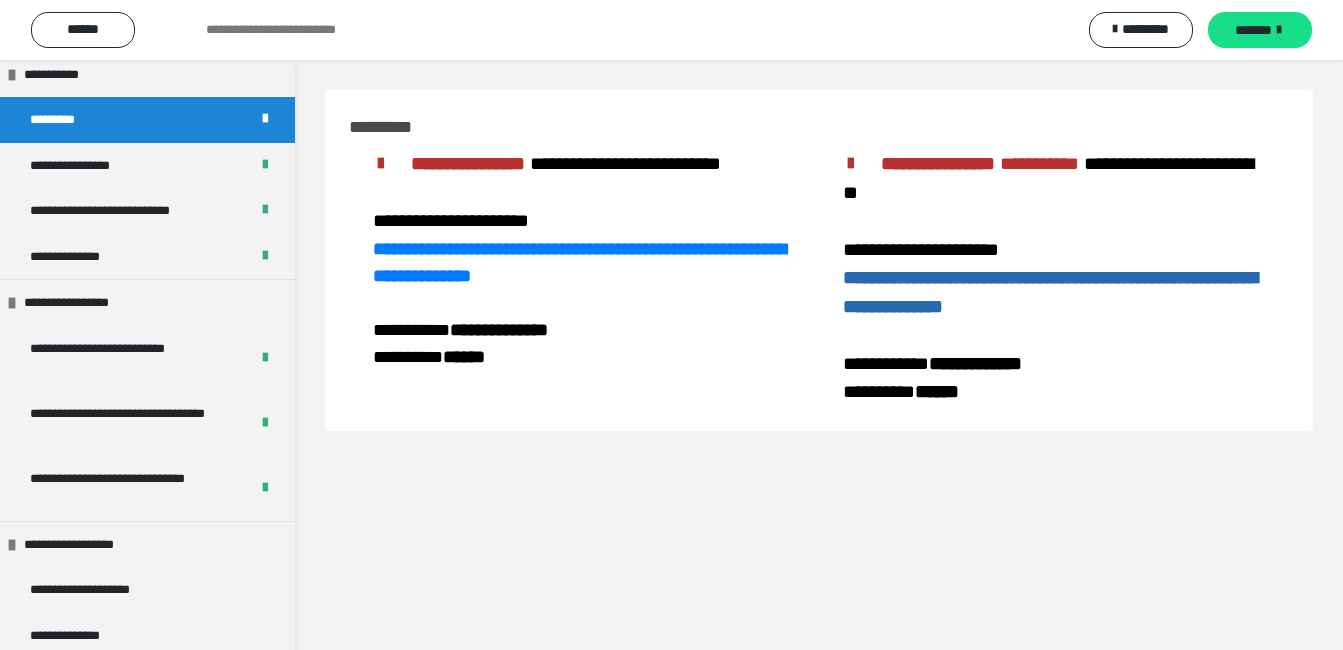 click on "**********" at bounding box center [1050, 292] 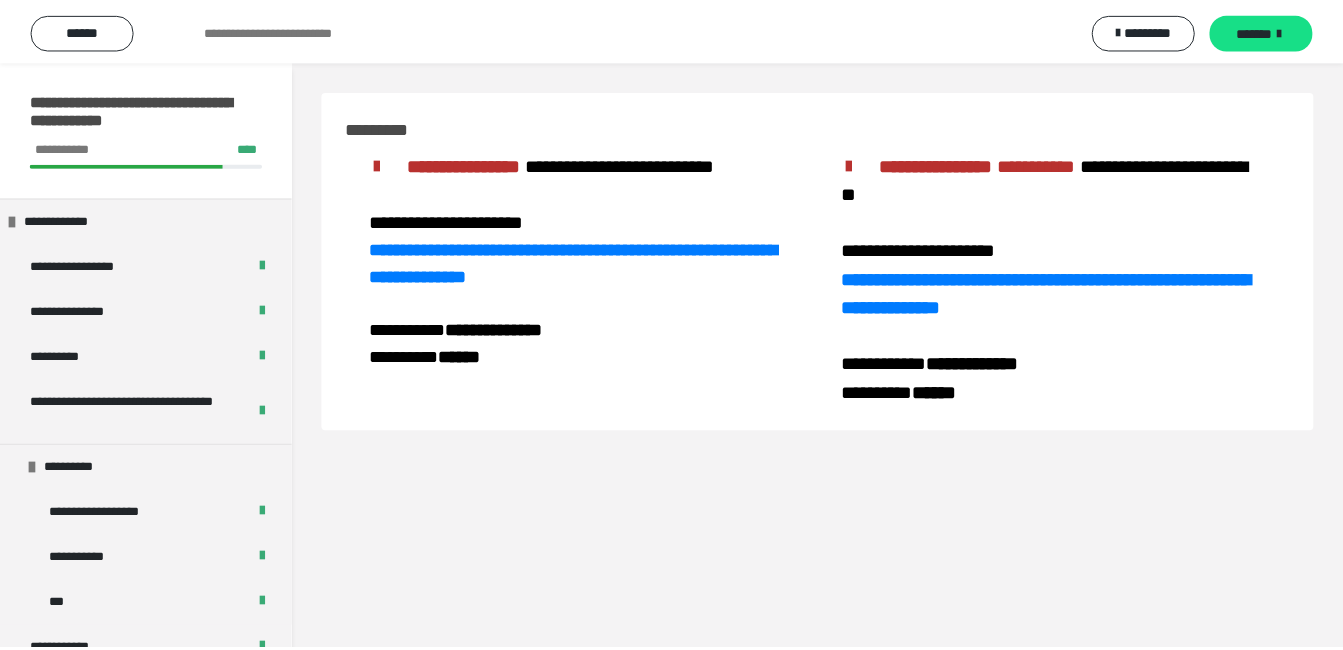 scroll, scrollTop: 0, scrollLeft: 0, axis: both 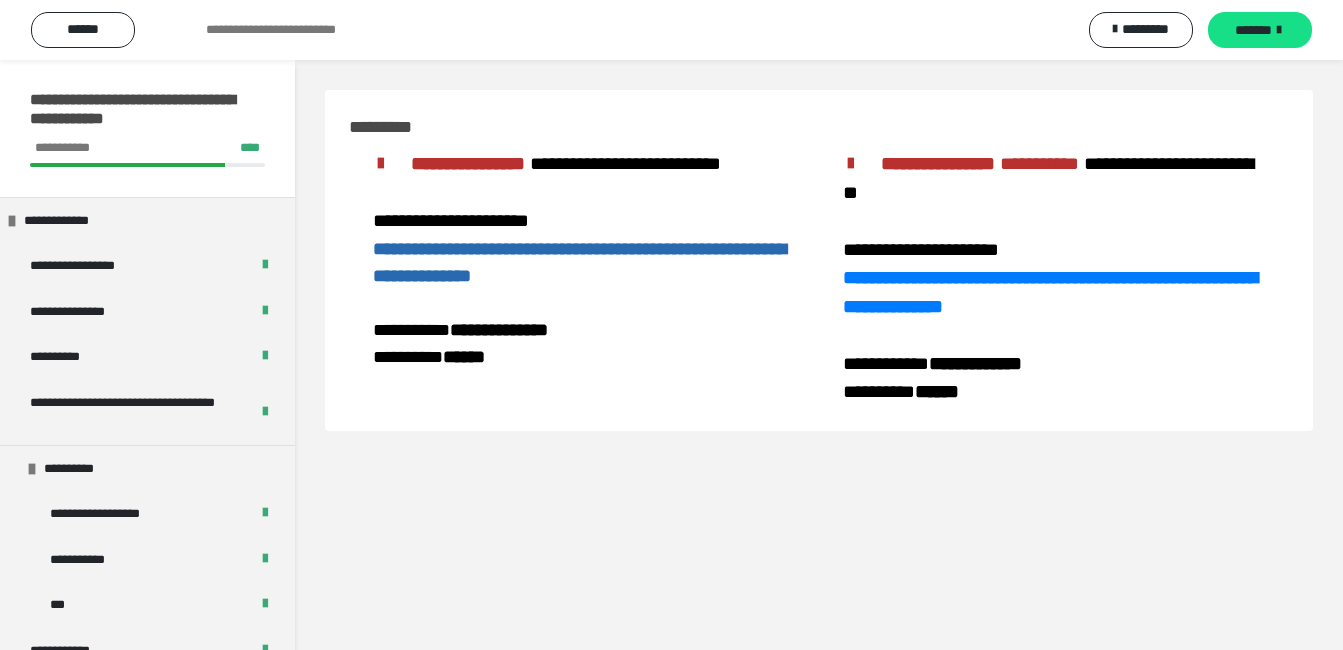 click on "**********" at bounding box center [579, 262] 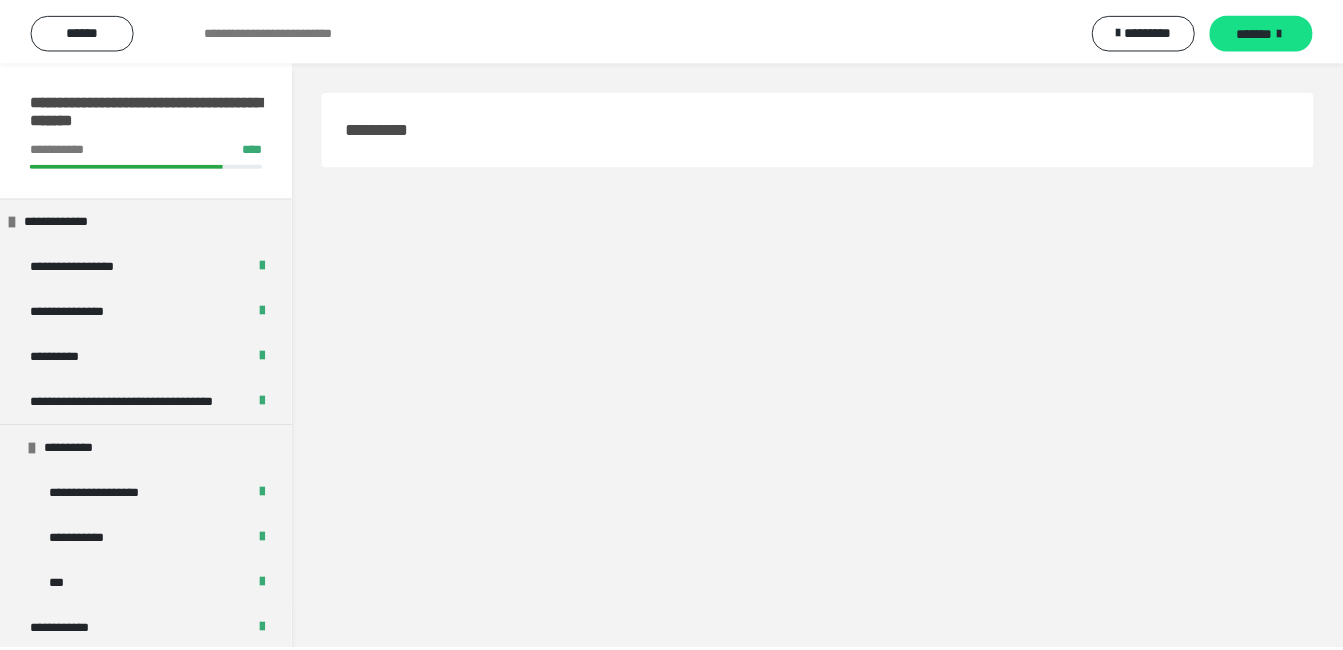 scroll, scrollTop: 0, scrollLeft: 0, axis: both 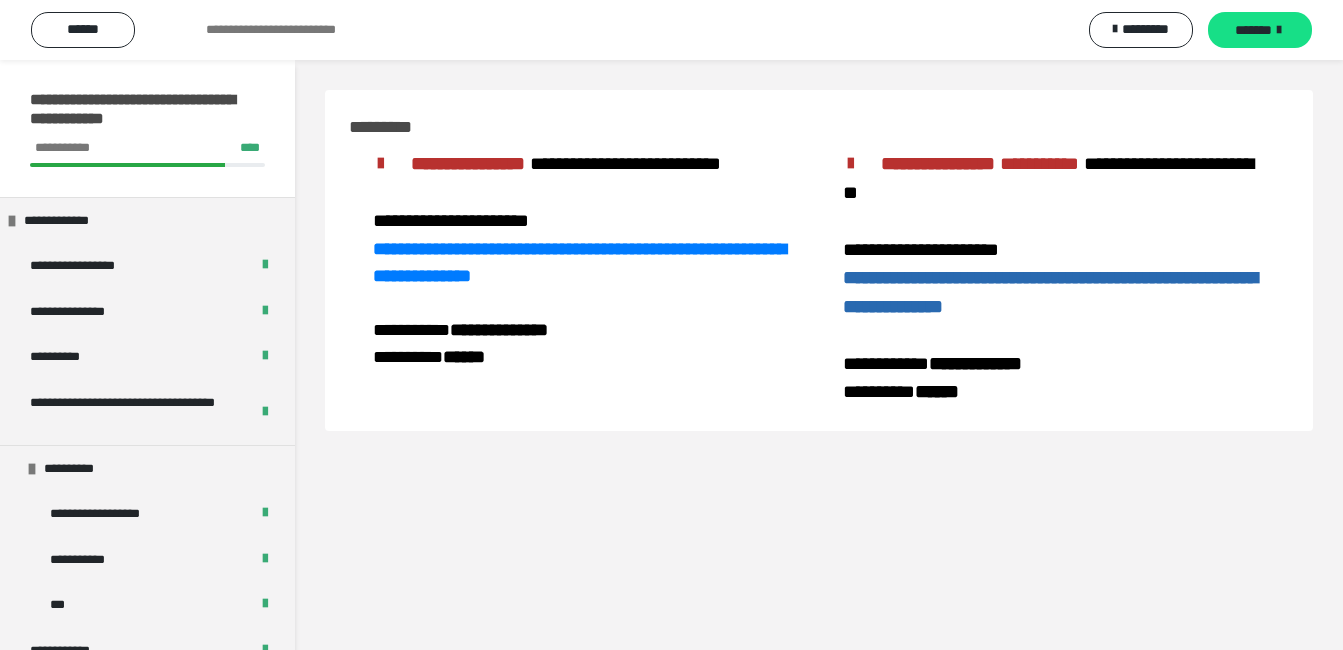 click on "**********" at bounding box center (1050, 292) 